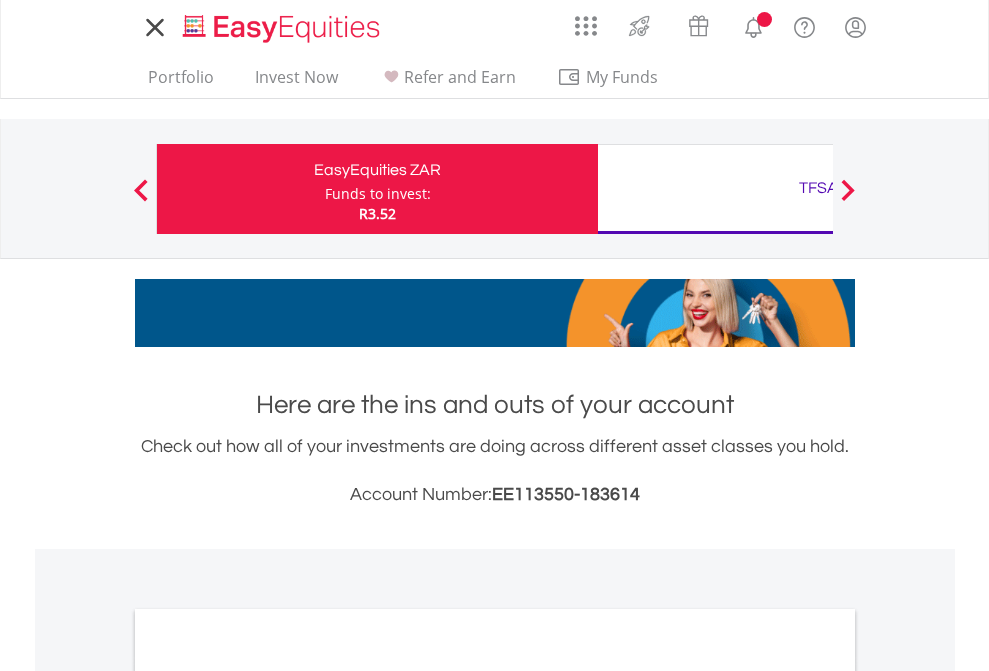 scroll, scrollTop: 0, scrollLeft: 0, axis: both 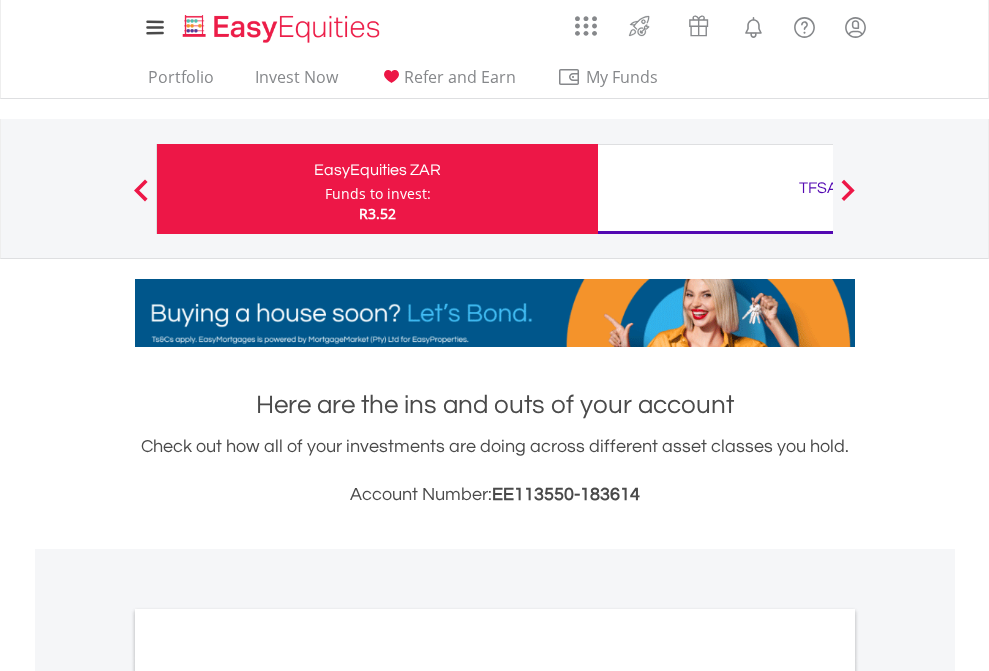 click on "Funds to invest:" at bounding box center [378, 194] 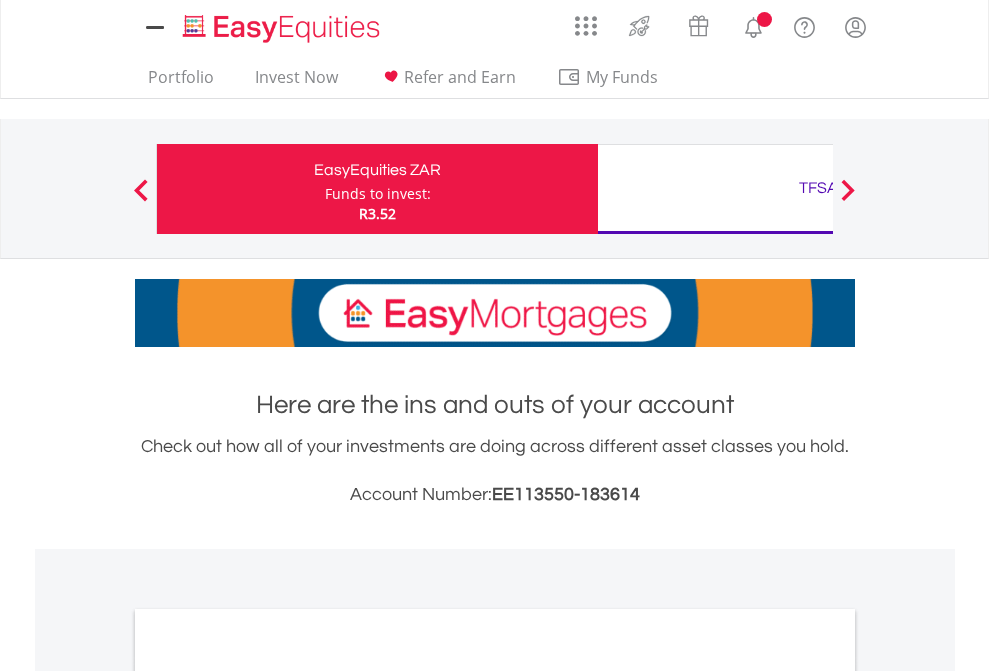 scroll, scrollTop: 0, scrollLeft: 0, axis: both 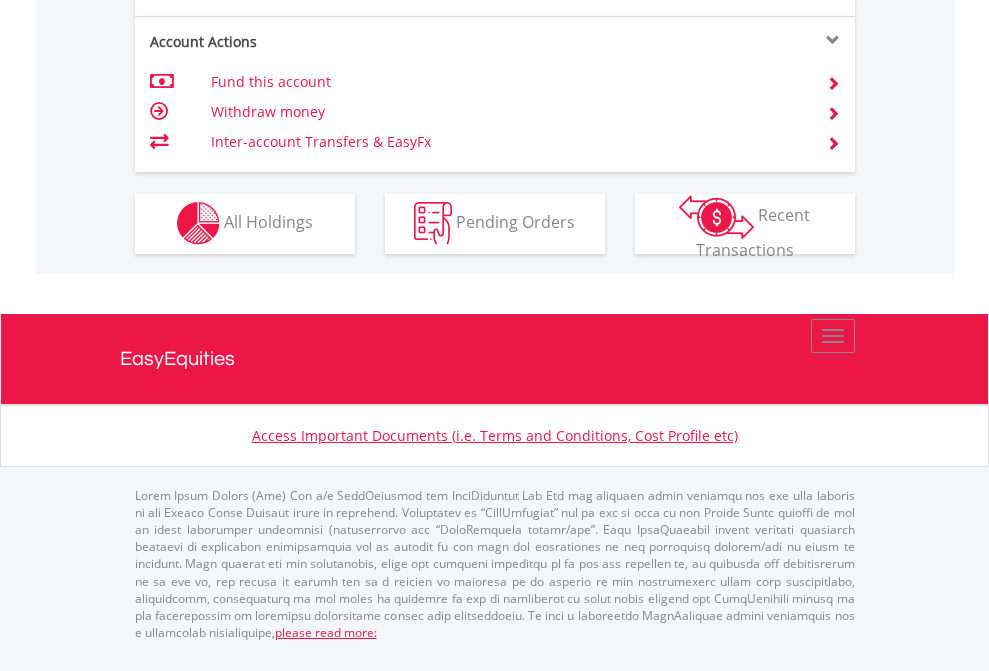 click on "Investment types" at bounding box center [706, -353] 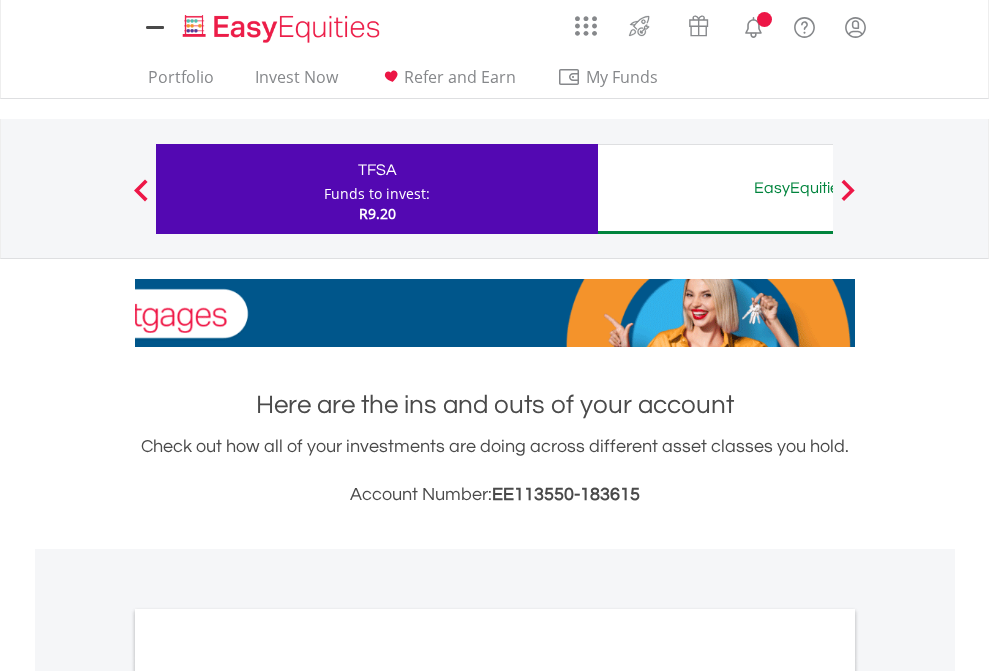 scroll, scrollTop: 0, scrollLeft: 0, axis: both 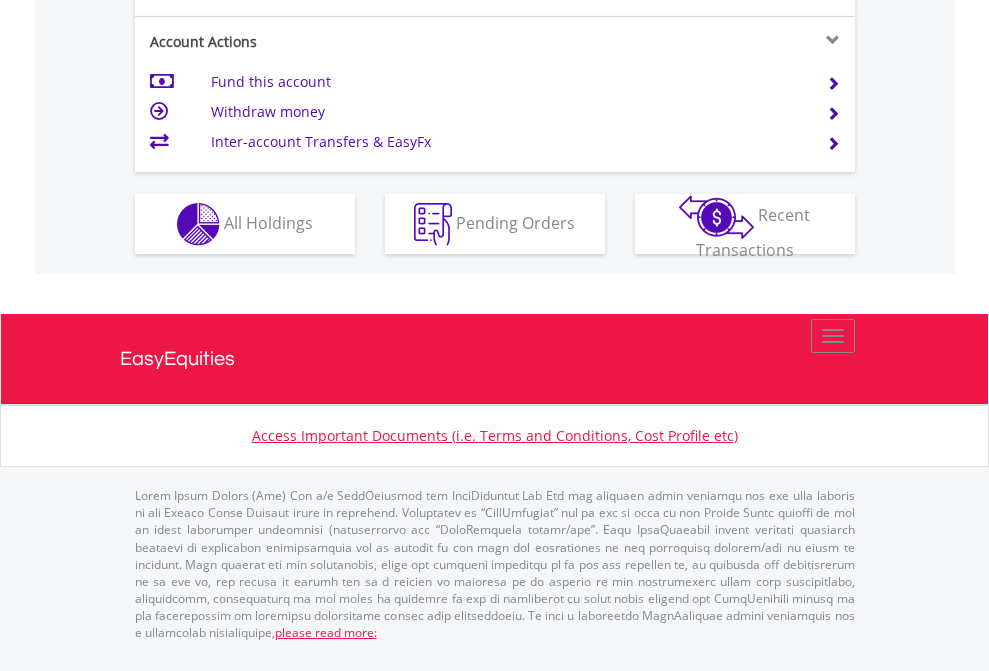 click on "Investment types" at bounding box center (706, -337) 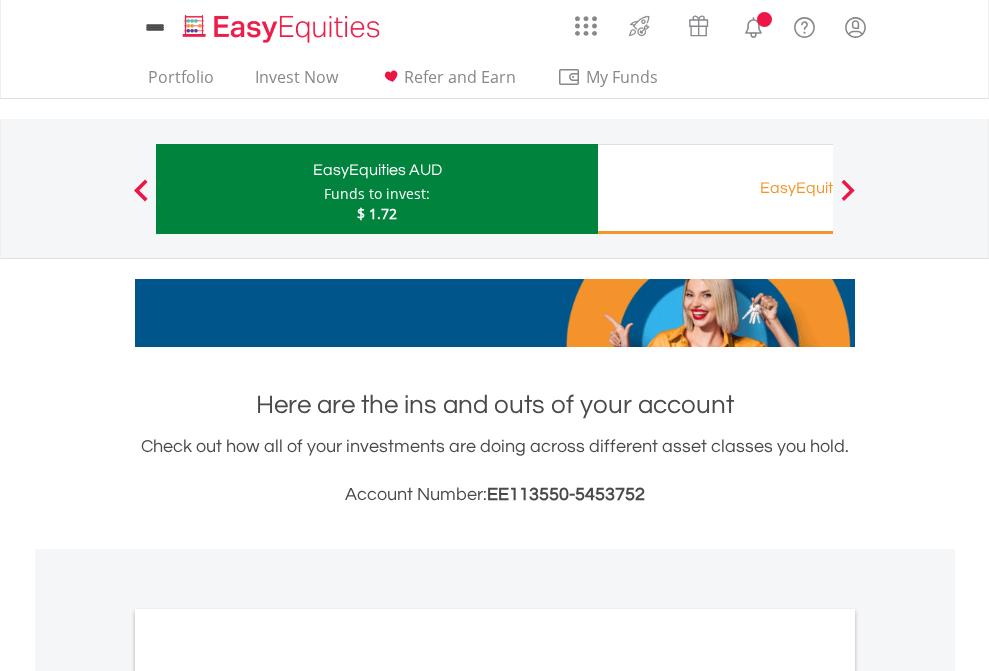 scroll, scrollTop: 0, scrollLeft: 0, axis: both 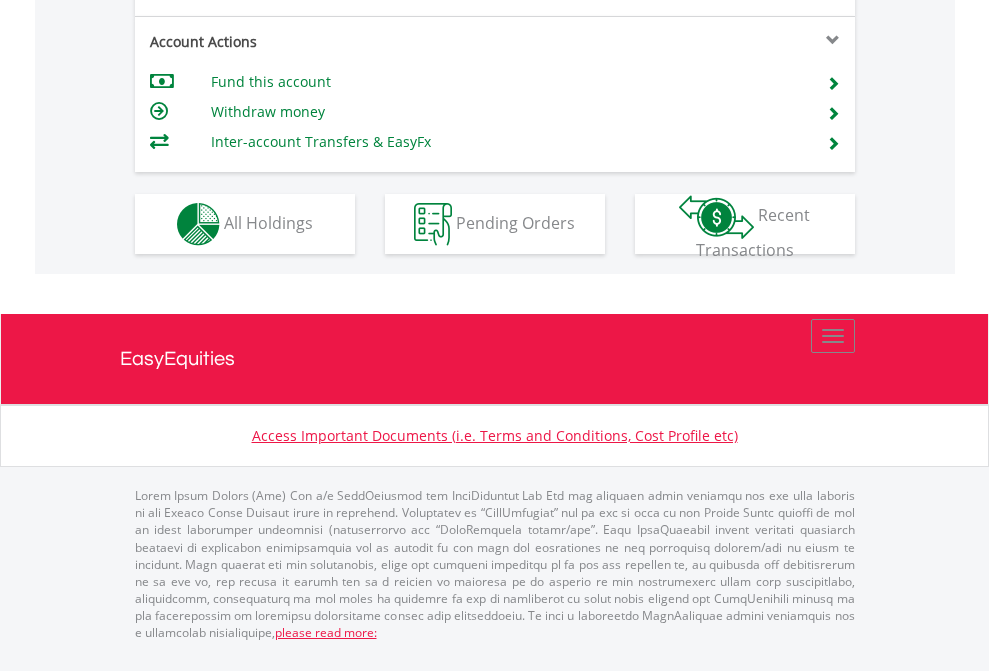click on "Investment types" at bounding box center [706, -337] 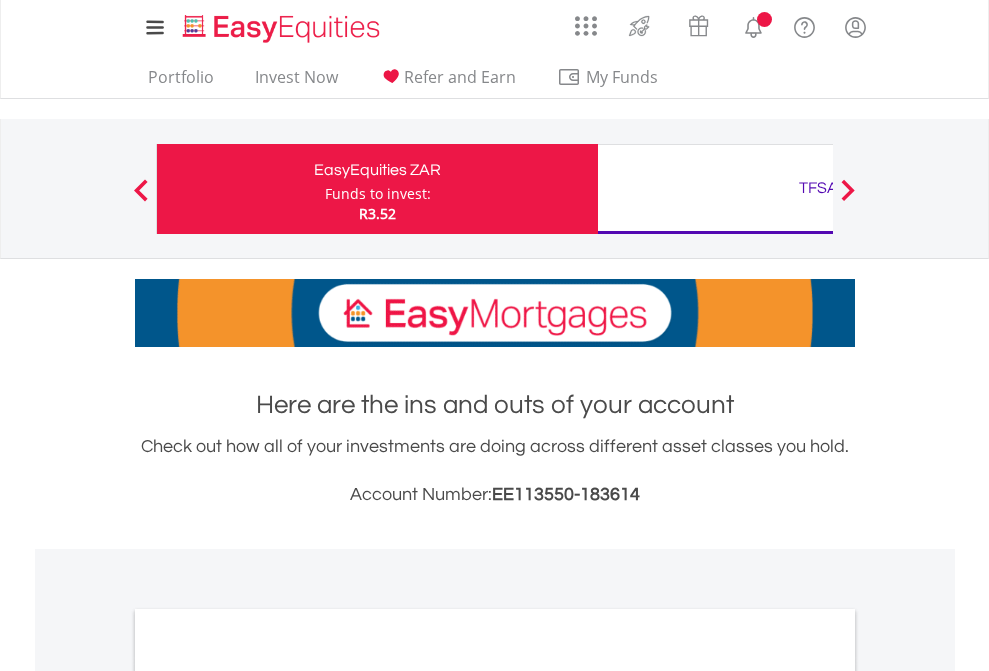 scroll, scrollTop: 0, scrollLeft: 0, axis: both 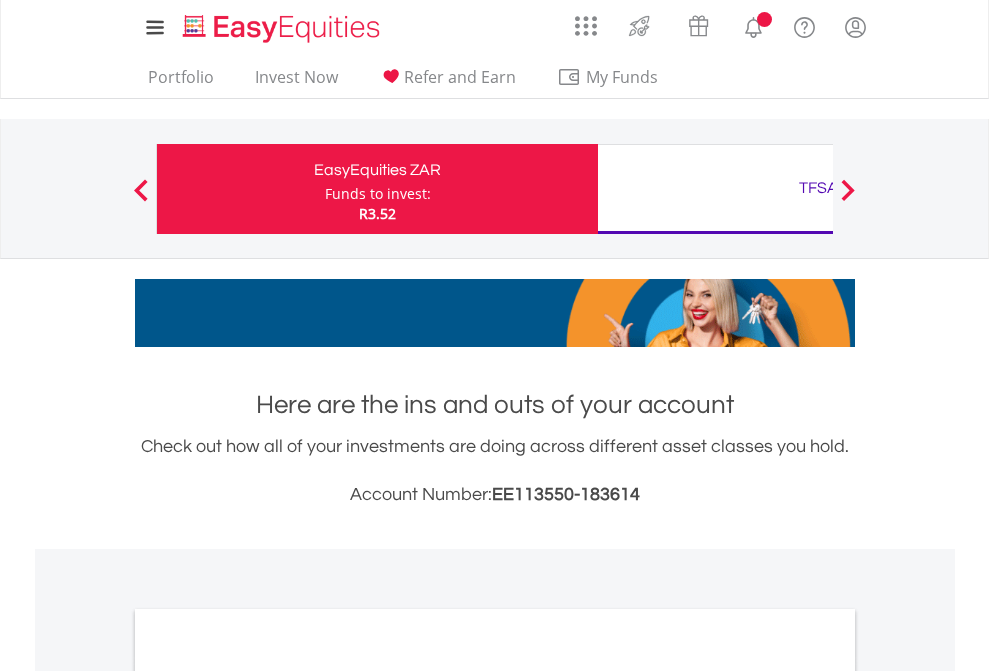 click on "All Holdings" at bounding box center [268, 1096] 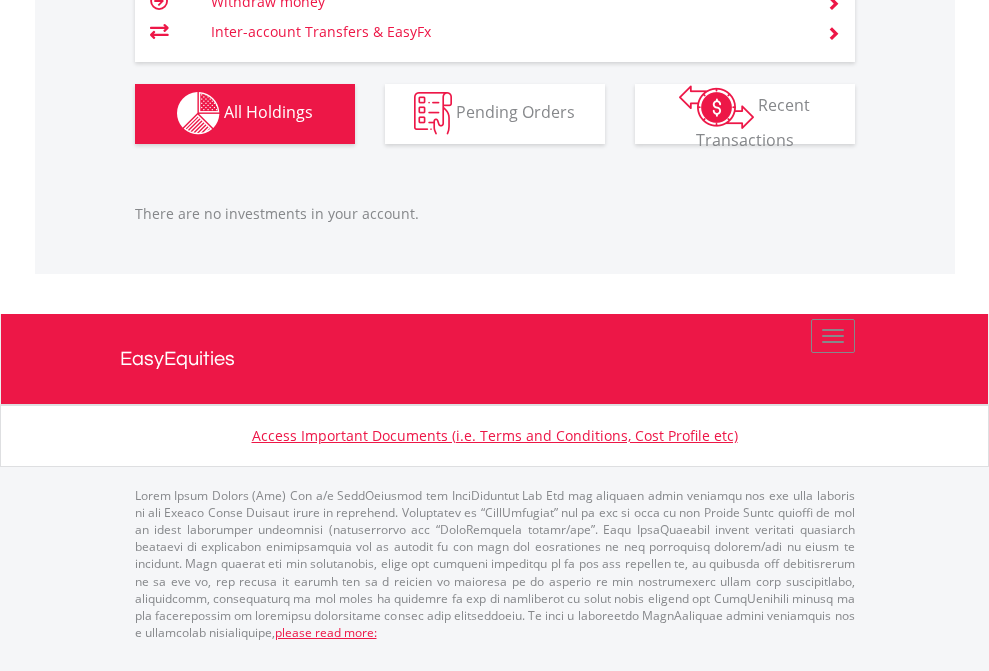 scroll, scrollTop: 1980, scrollLeft: 0, axis: vertical 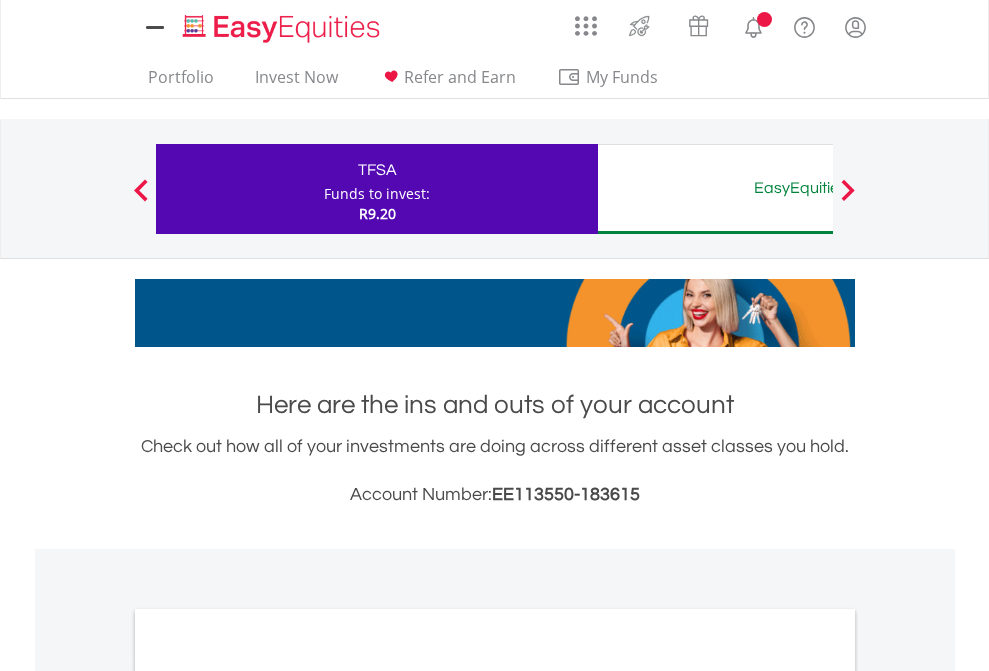 click on "All Holdings" at bounding box center (268, 1096) 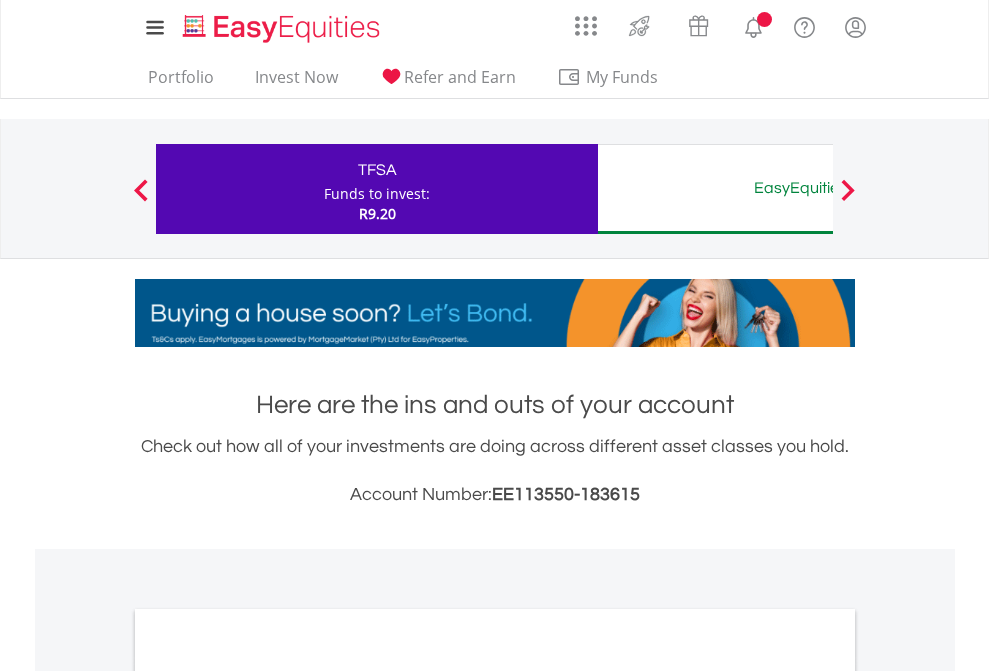 scroll, scrollTop: 1202, scrollLeft: 0, axis: vertical 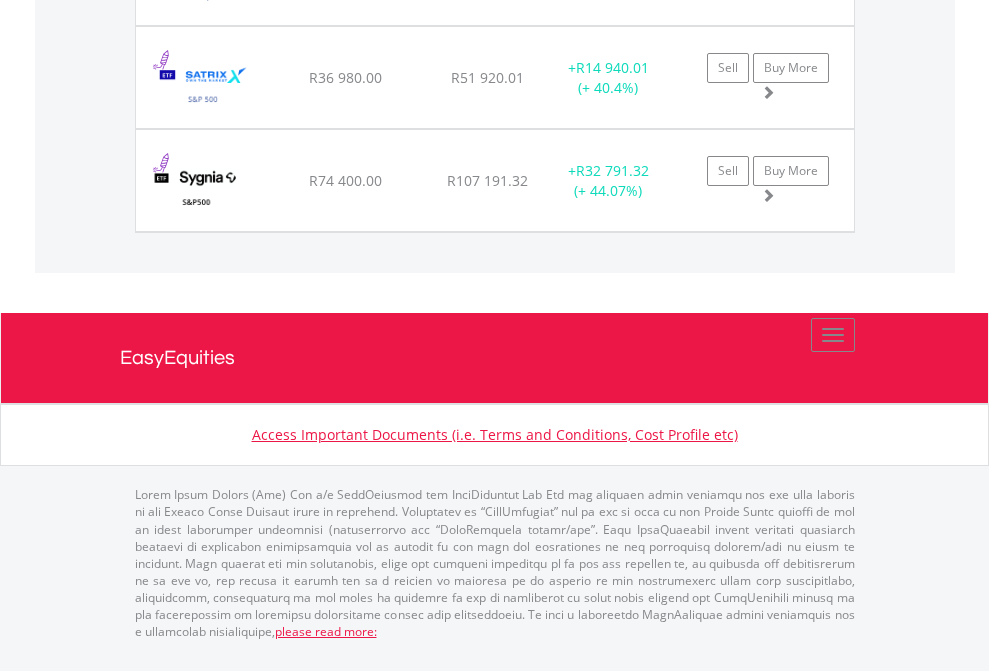 click on "EasyEquities AUD" at bounding box center (818, -1728) 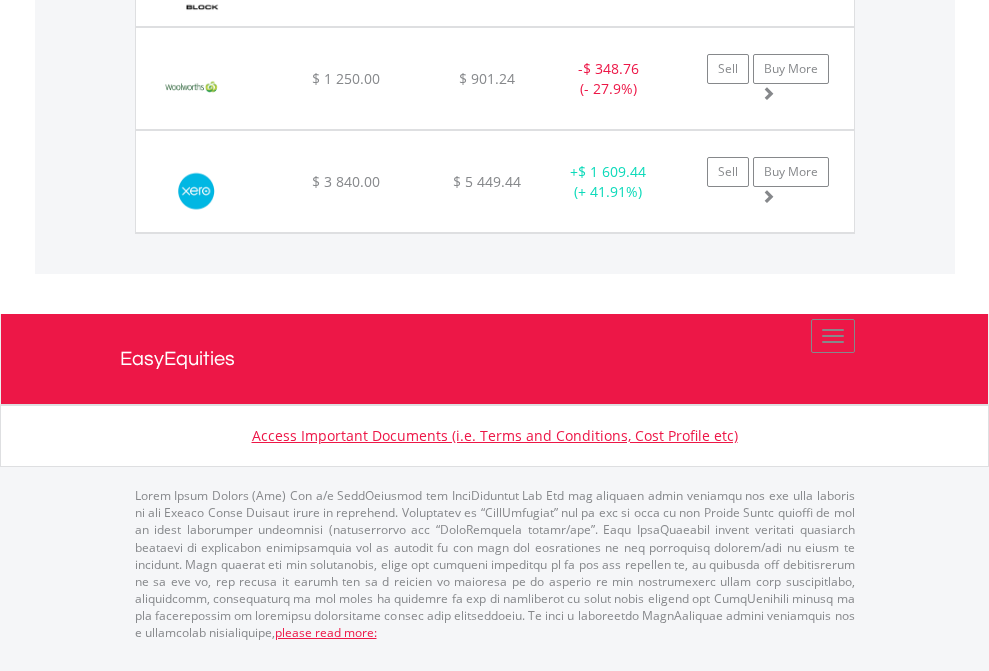 click on "Funds to invest:" at bounding box center [377, -1168] 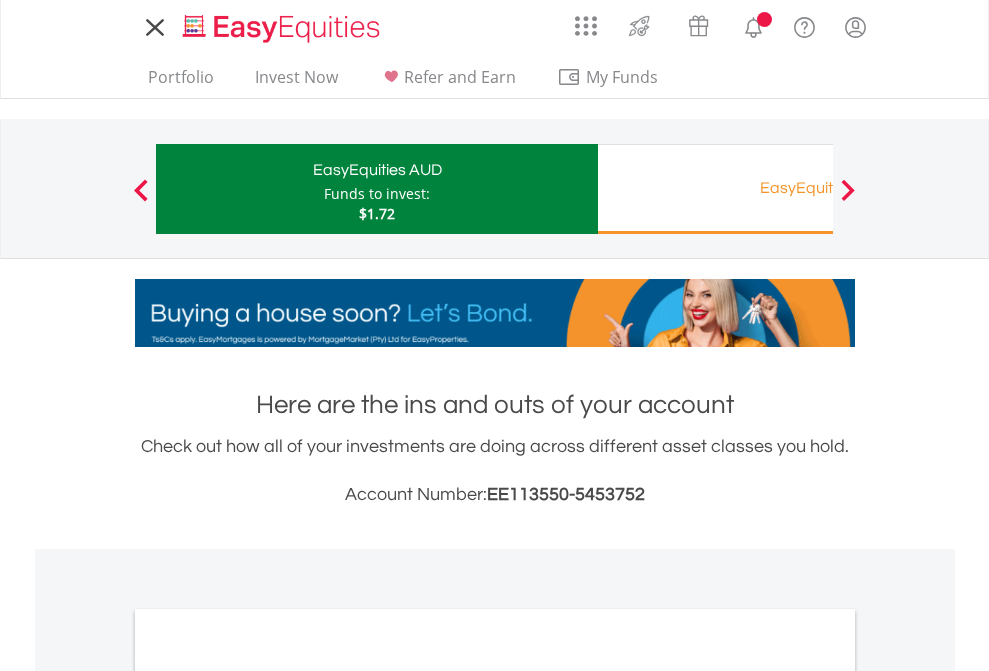scroll, scrollTop: 0, scrollLeft: 0, axis: both 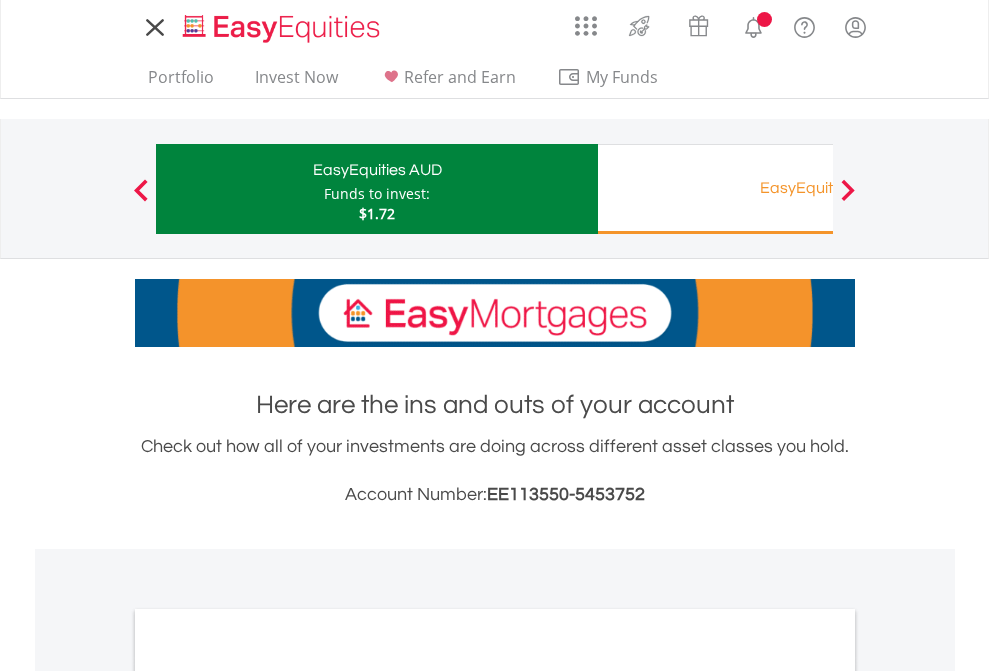 click on "All Holdings" at bounding box center [268, 1096] 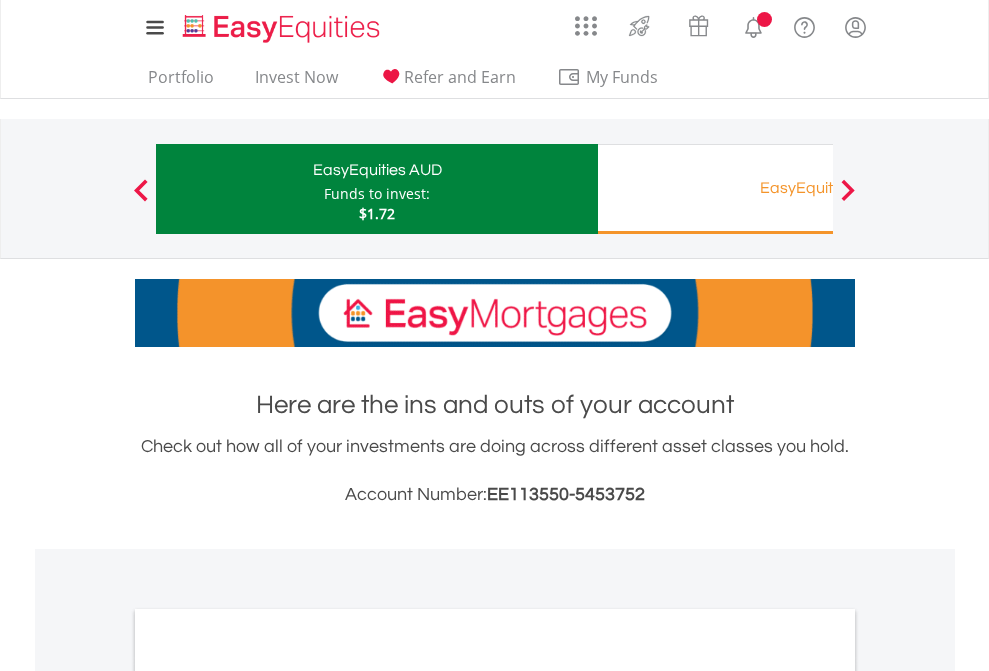 scroll, scrollTop: 1202, scrollLeft: 0, axis: vertical 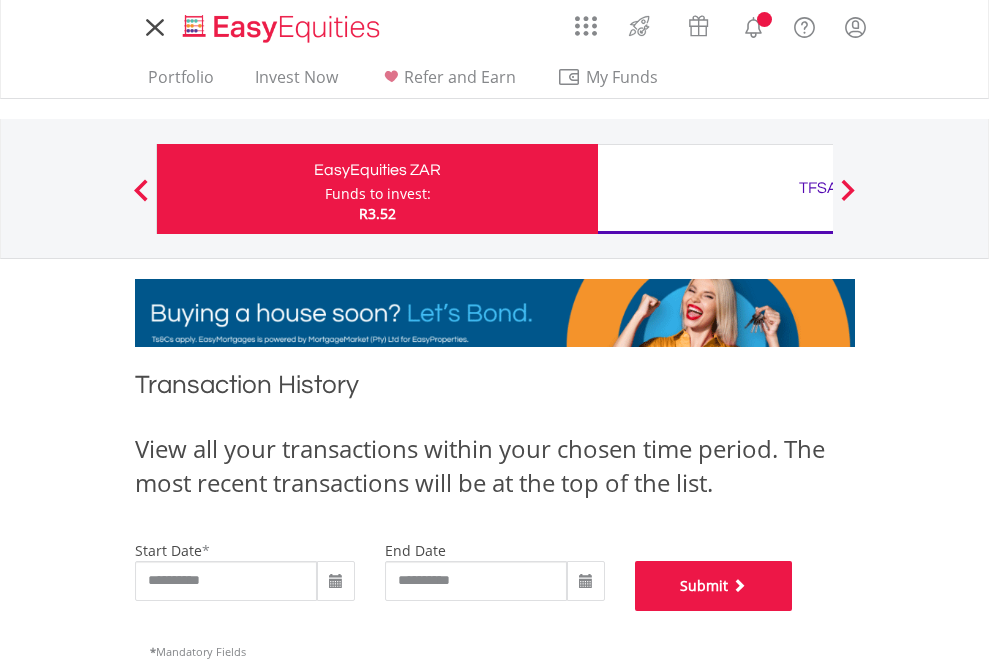 click on "Submit" at bounding box center (714, 586) 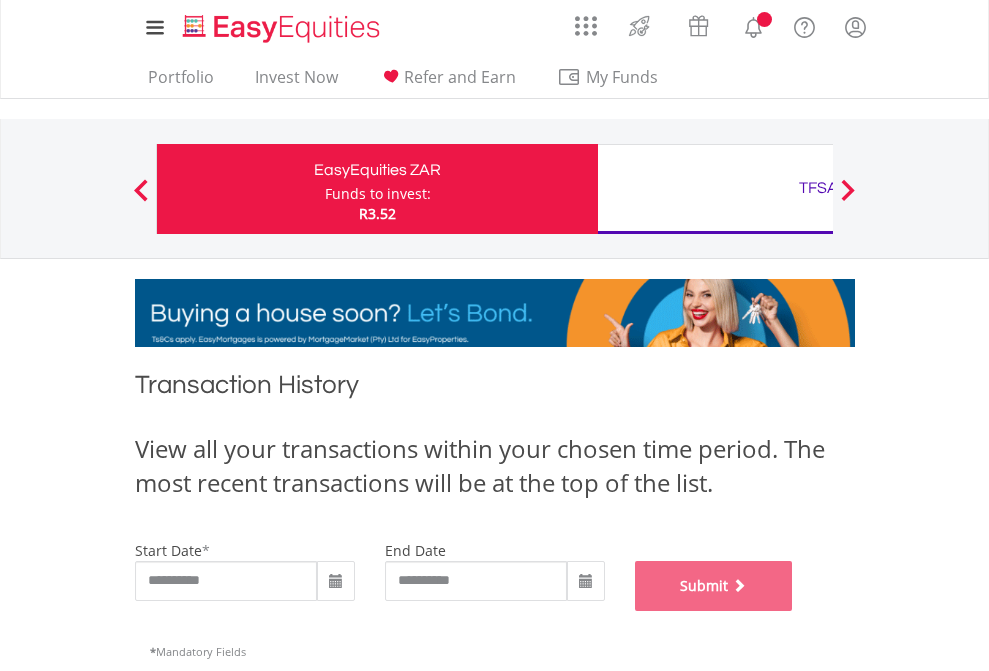 scroll, scrollTop: 811, scrollLeft: 0, axis: vertical 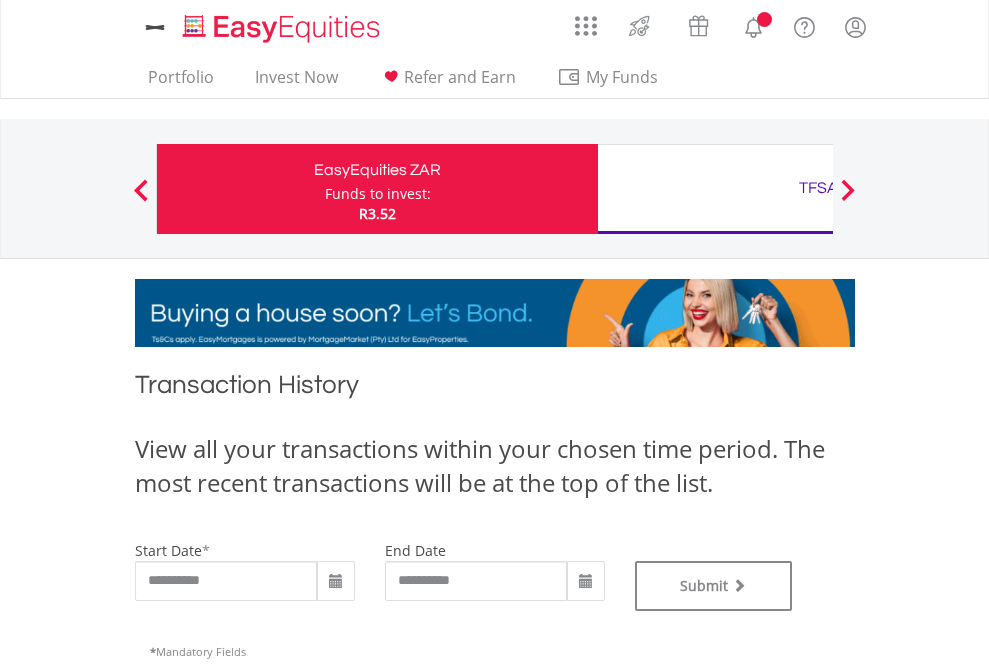 click on "TFSA" at bounding box center [818, 188] 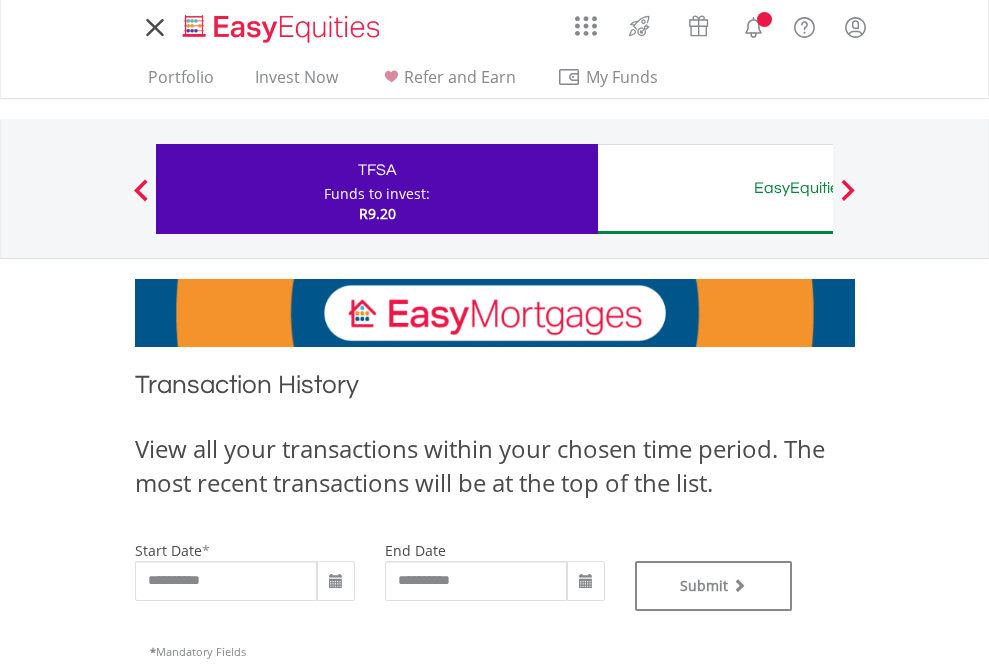scroll, scrollTop: 0, scrollLeft: 0, axis: both 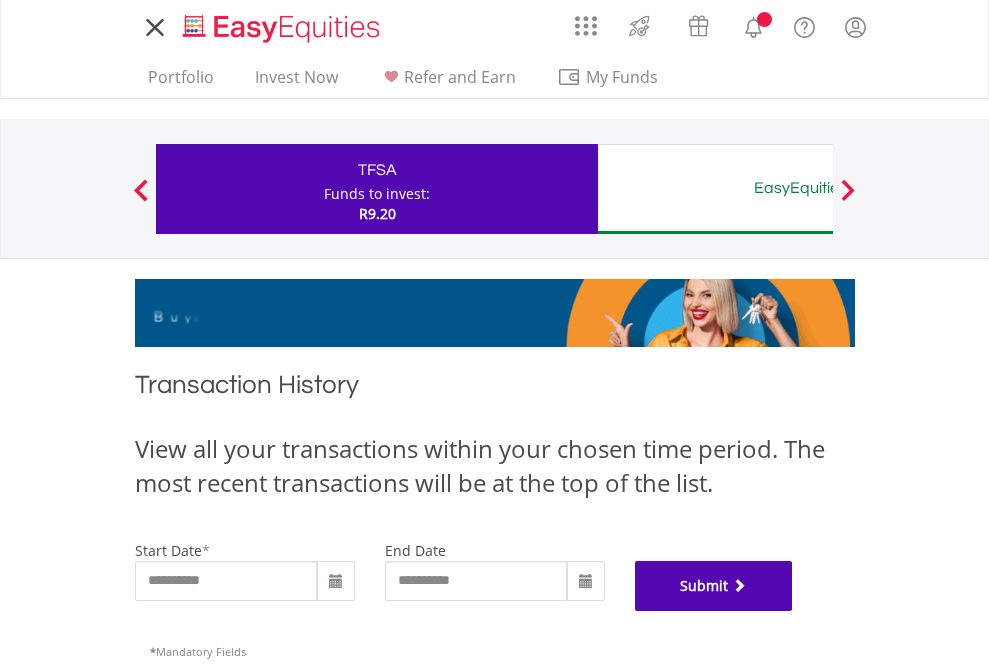 click on "Submit" at bounding box center [714, 586] 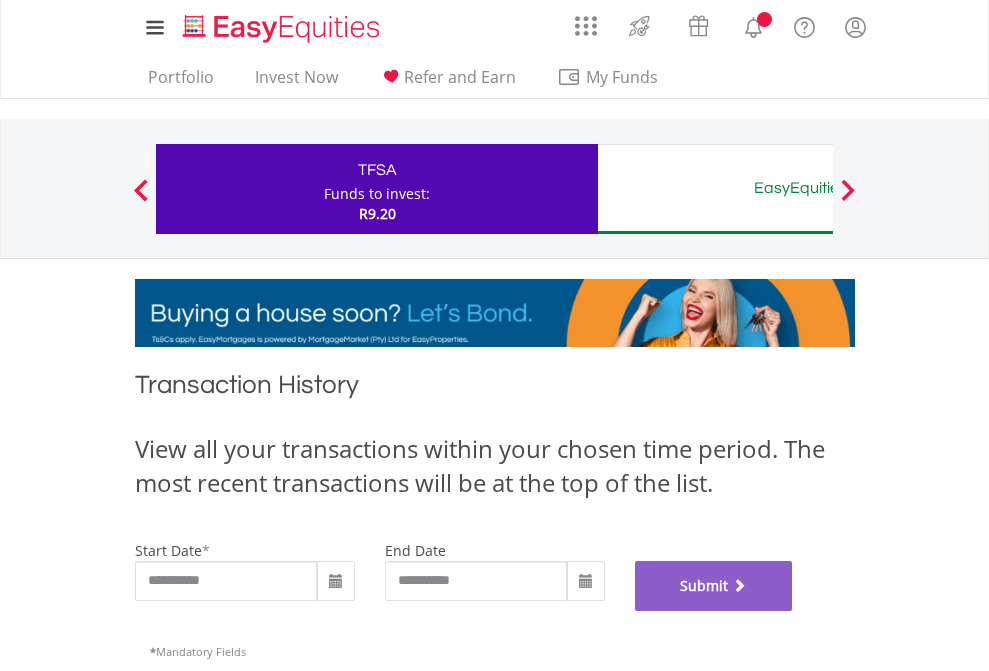 scroll, scrollTop: 811, scrollLeft: 0, axis: vertical 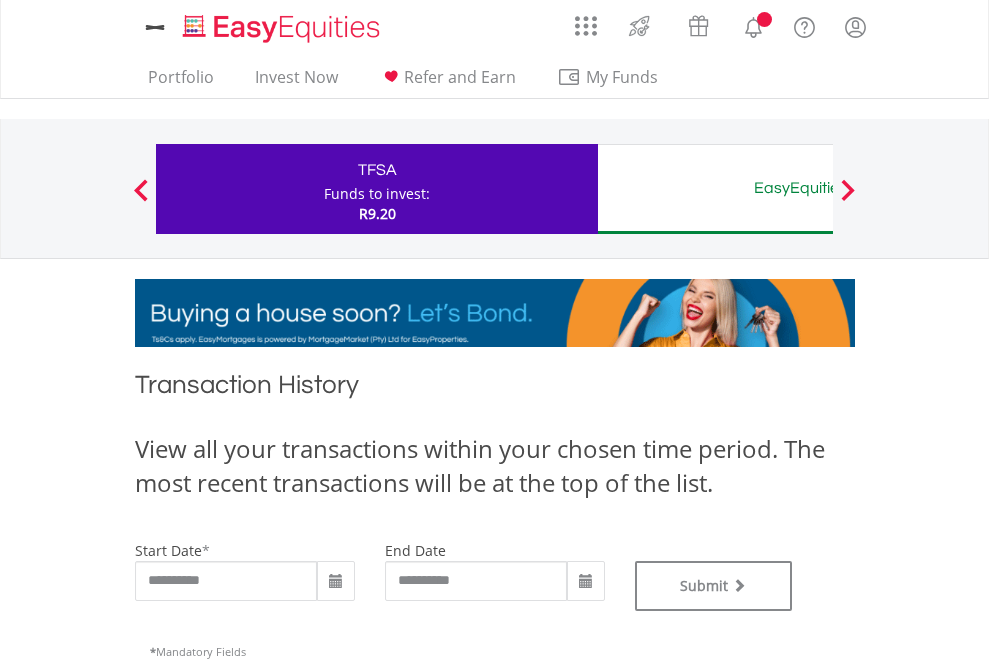 click on "EasyEquities AUD" at bounding box center [818, 188] 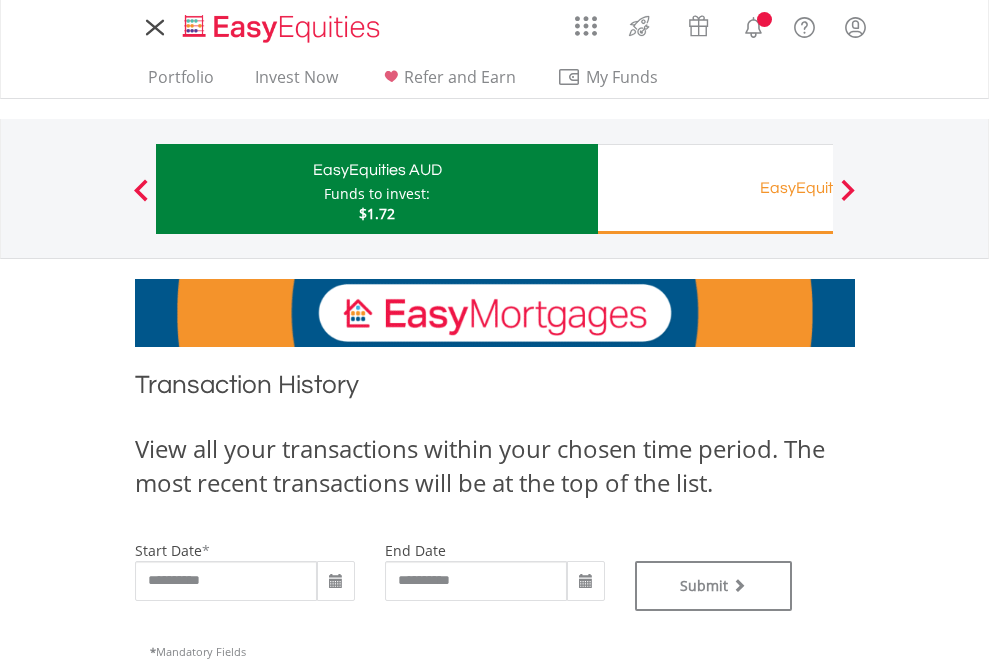 scroll, scrollTop: 0, scrollLeft: 0, axis: both 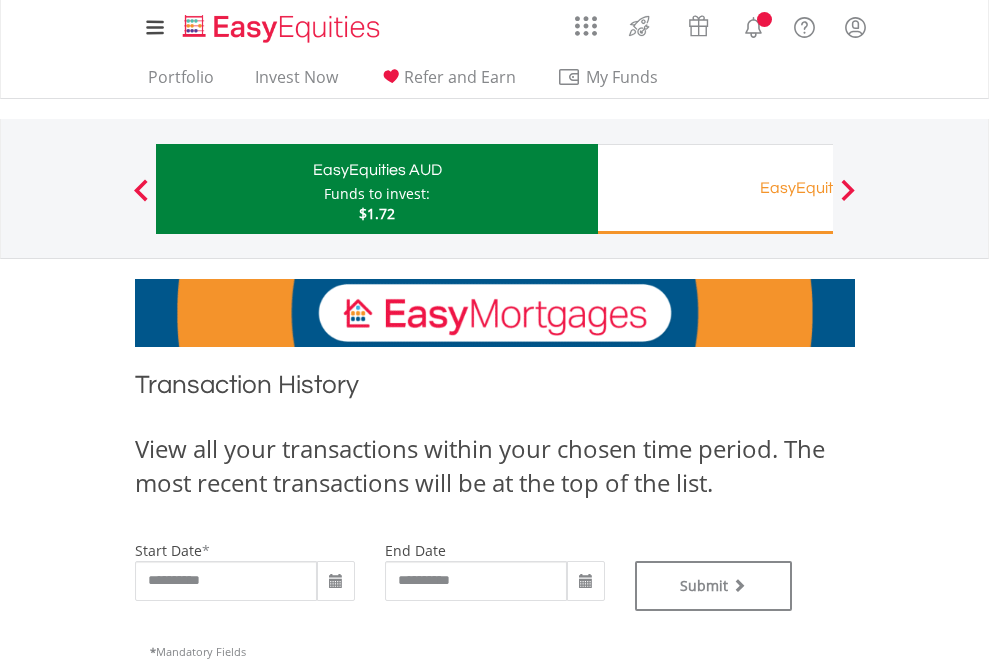 type on "**********" 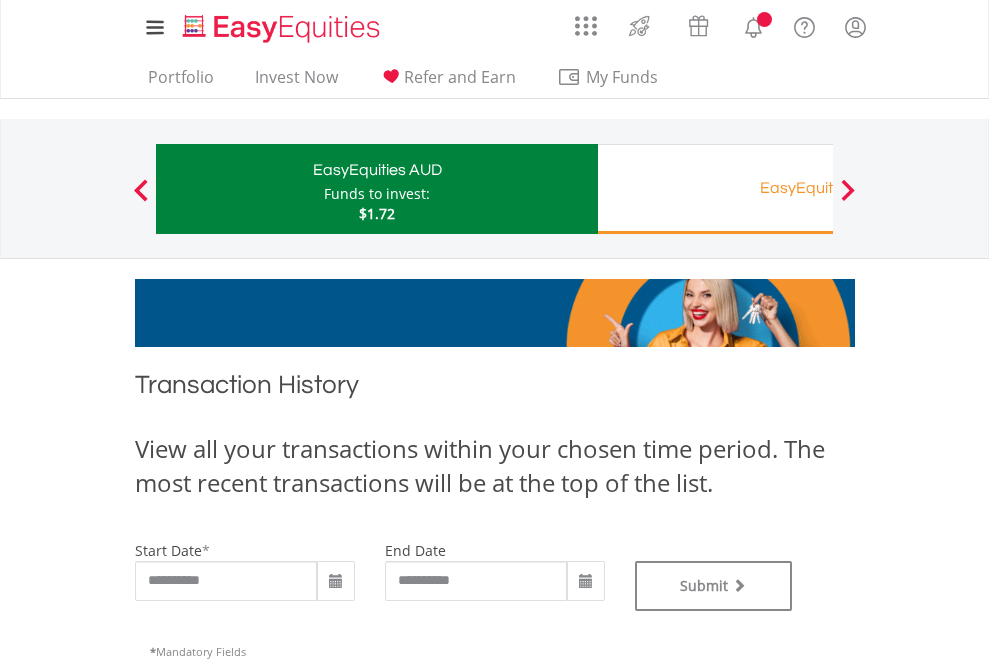 type on "**********" 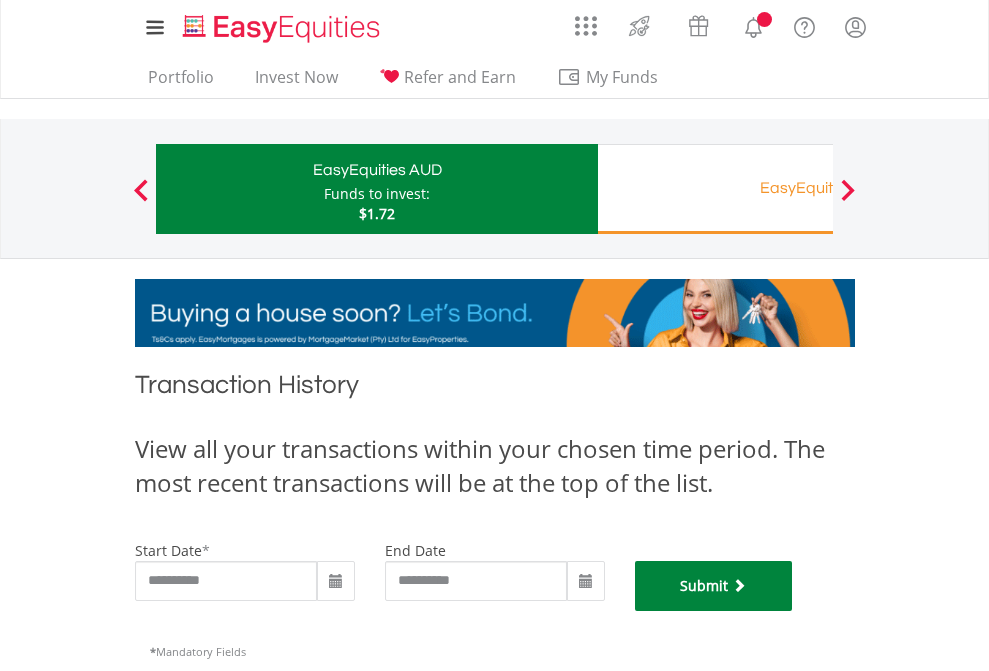 click on "Submit" at bounding box center (714, 586) 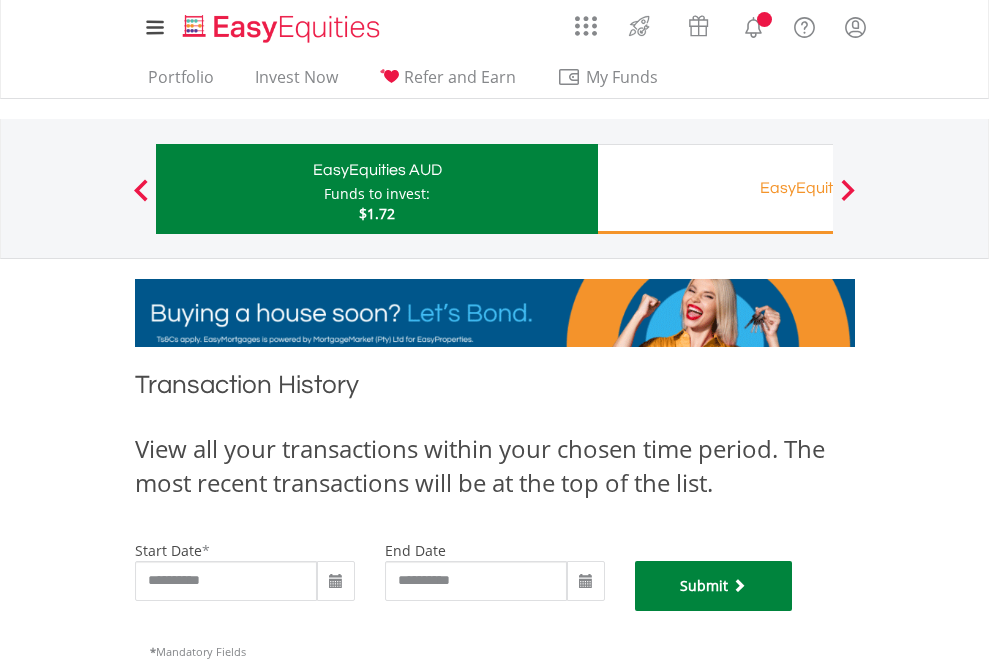 scroll, scrollTop: 811, scrollLeft: 0, axis: vertical 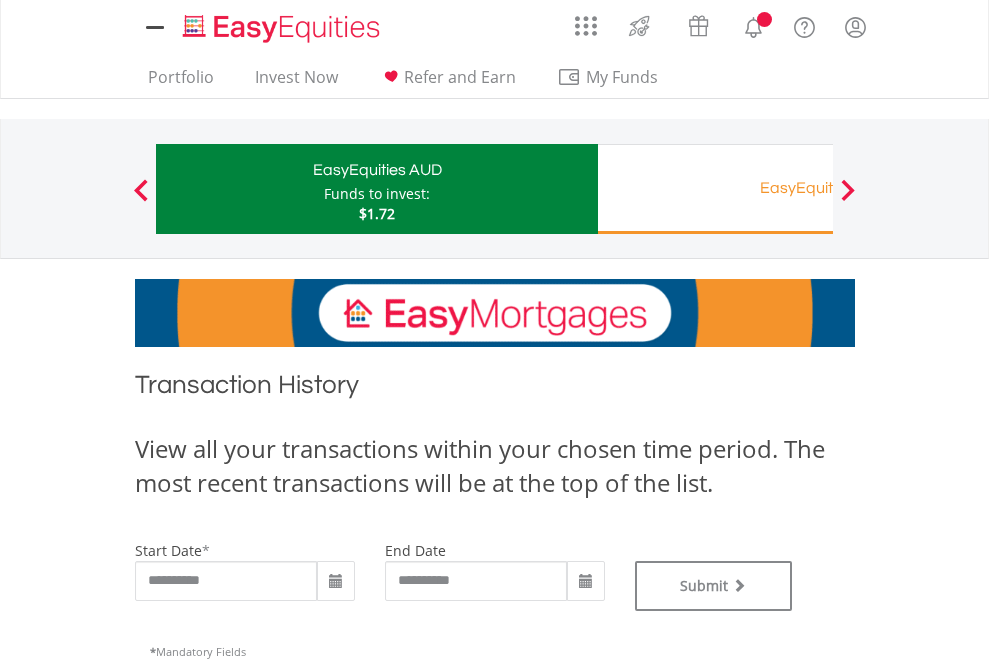 click on "Funds to invest:" at bounding box center [377, 194] 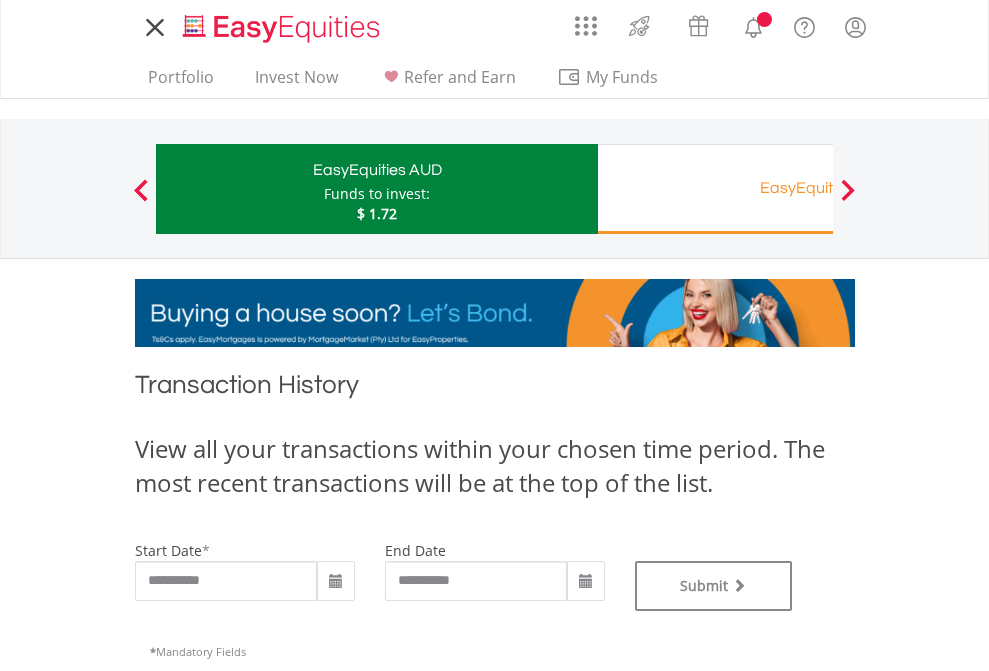 scroll, scrollTop: 0, scrollLeft: 0, axis: both 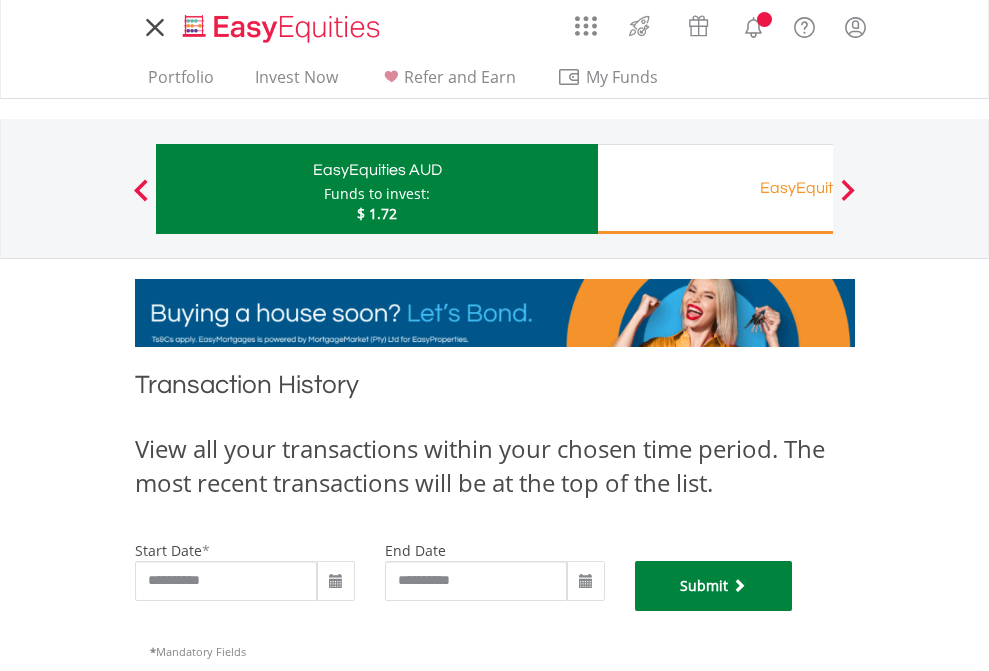 click on "Submit" at bounding box center [714, 586] 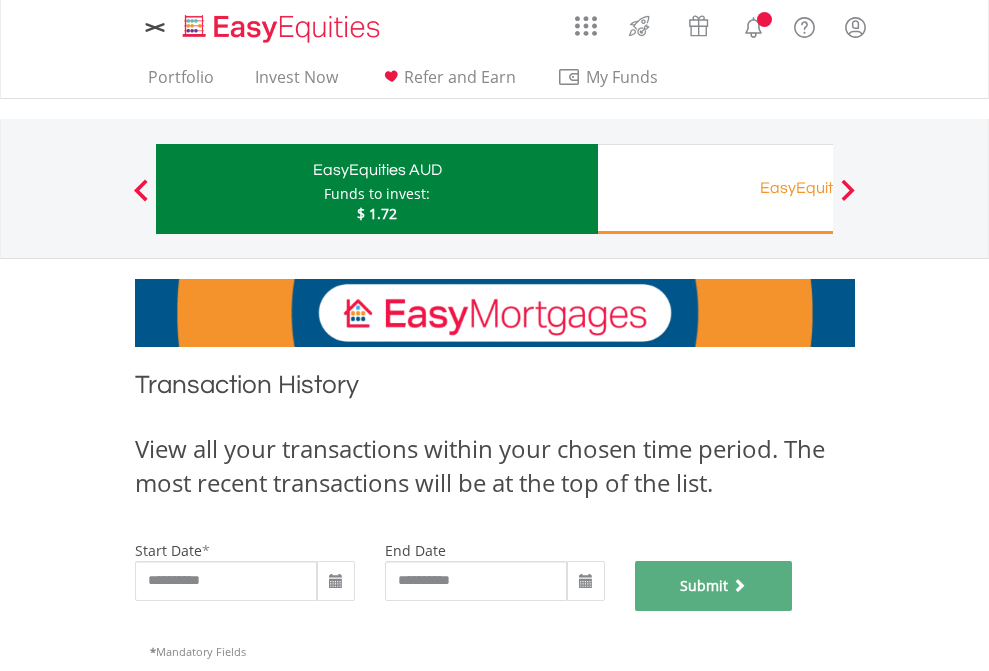 scroll, scrollTop: 811, scrollLeft: 0, axis: vertical 